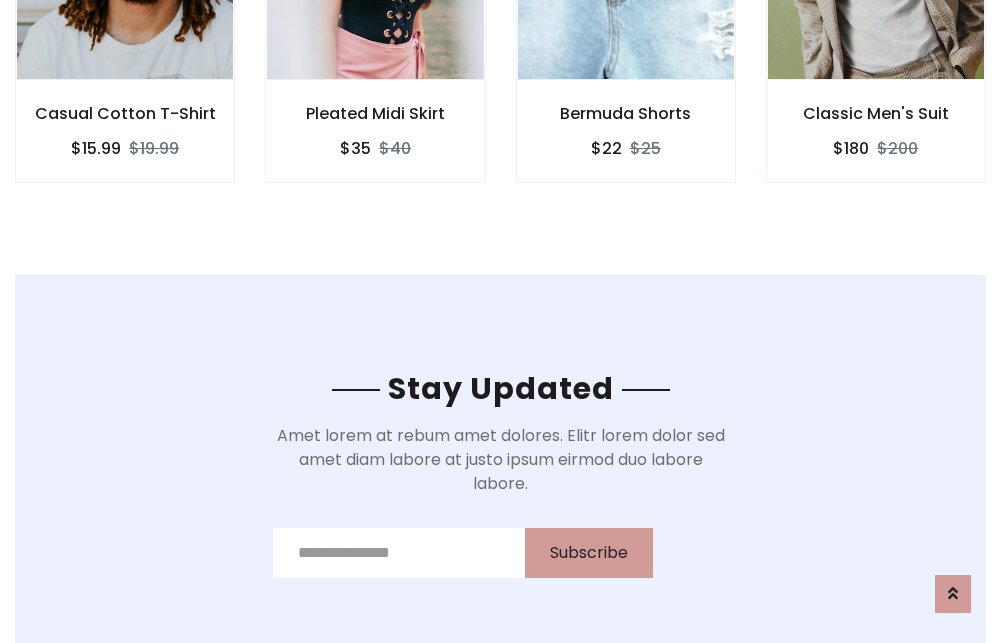 scroll, scrollTop: 3012, scrollLeft: 0, axis: vertical 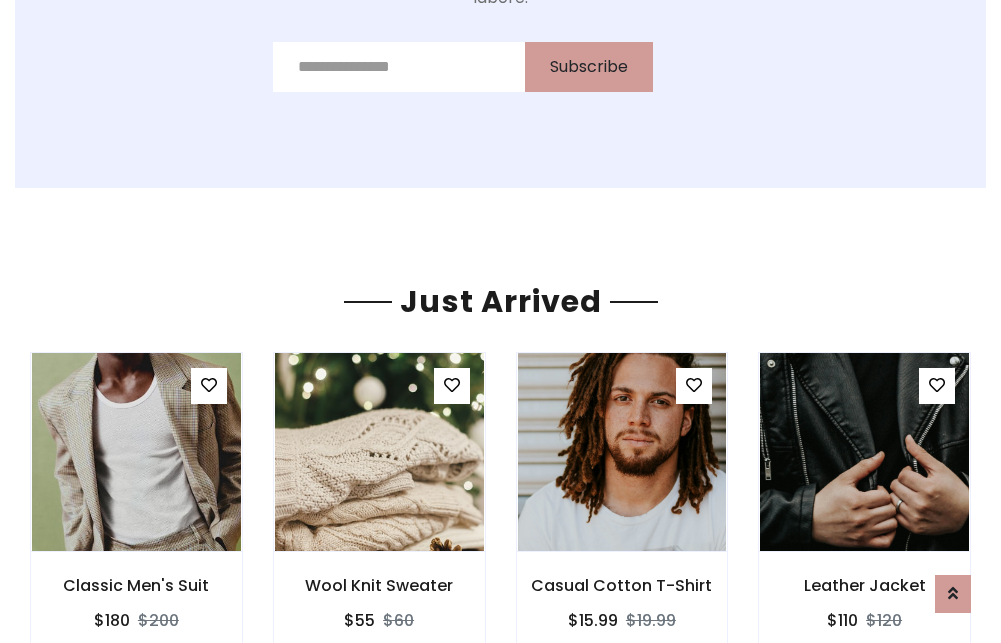 click on "Bermuda Shorts
$22
$25" at bounding box center [626, -441] 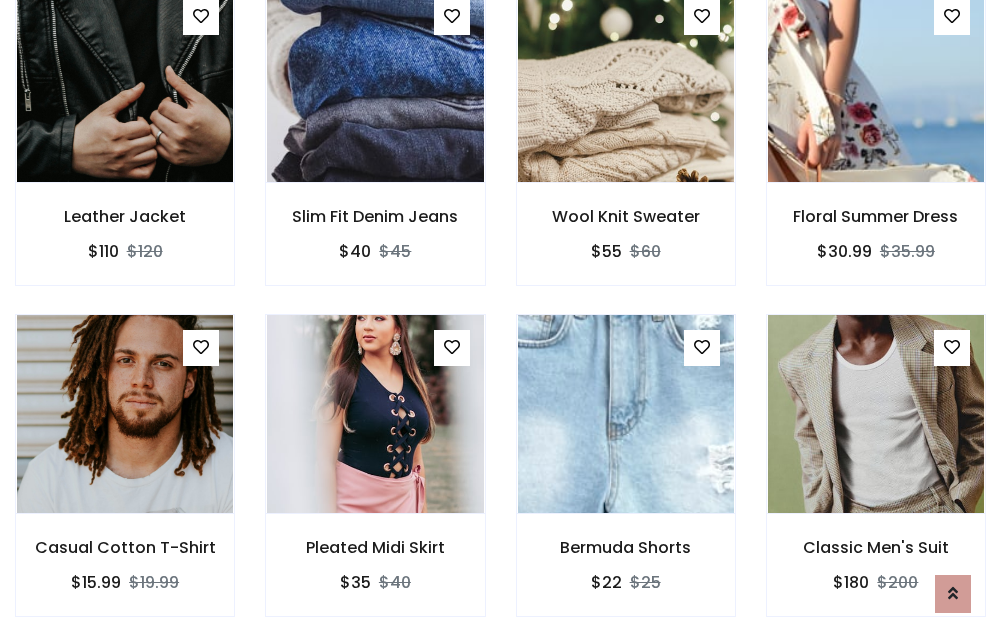 click on "Bermuda Shorts
$22
$25" at bounding box center [626, 479] 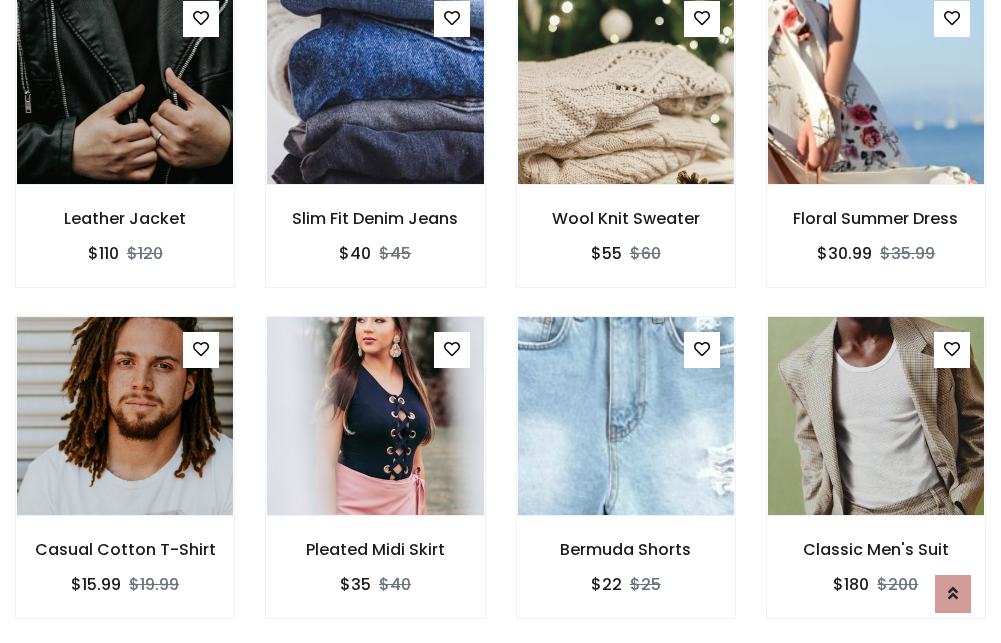 click on "Bermuda Shorts
$22
$25" at bounding box center (626, 481) 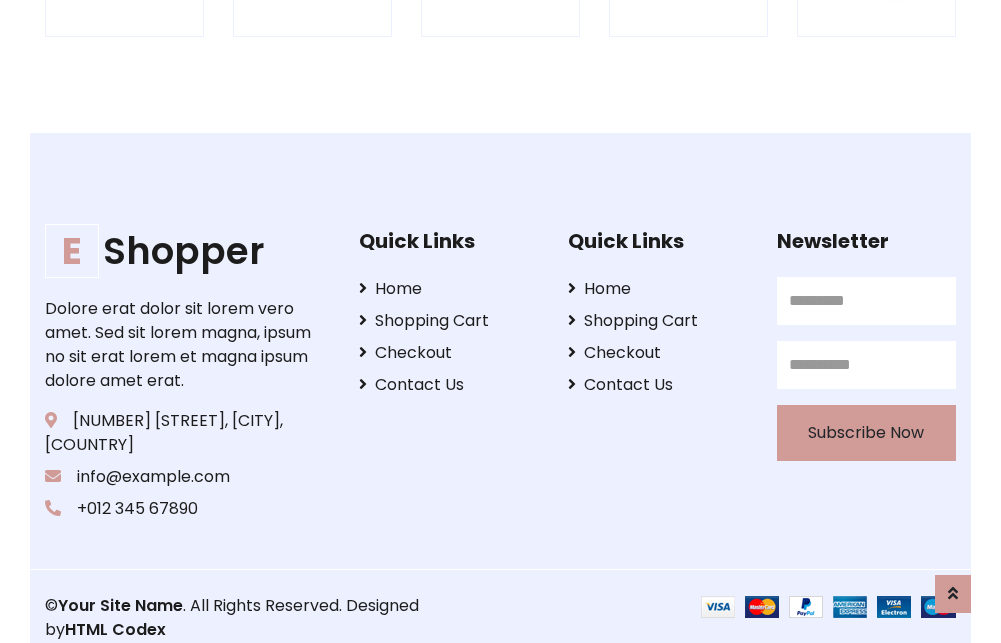 scroll, scrollTop: 3807, scrollLeft: 0, axis: vertical 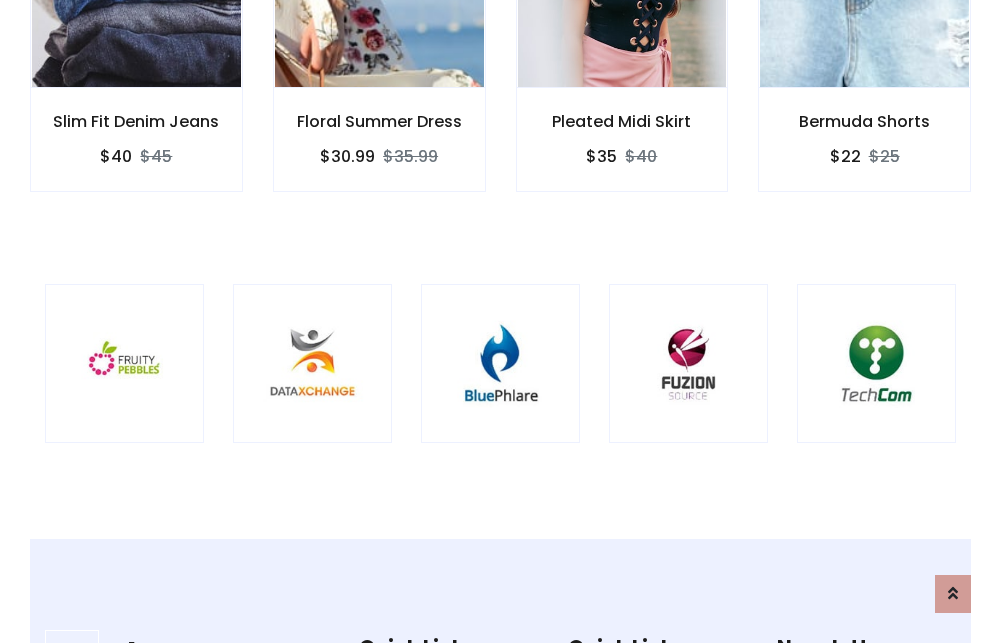 click at bounding box center [500, 363] 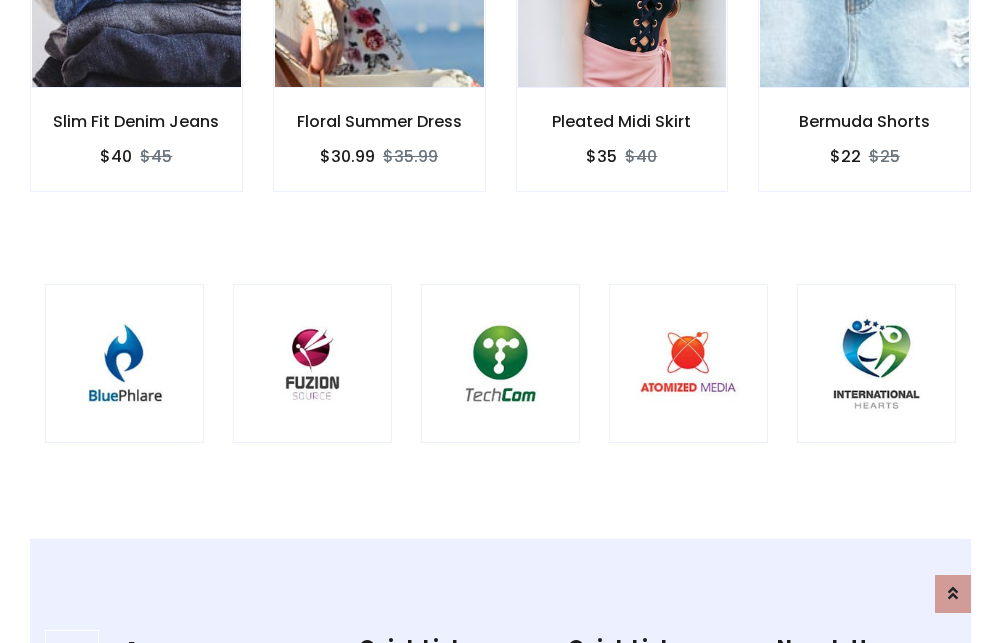 click at bounding box center (500, 363) 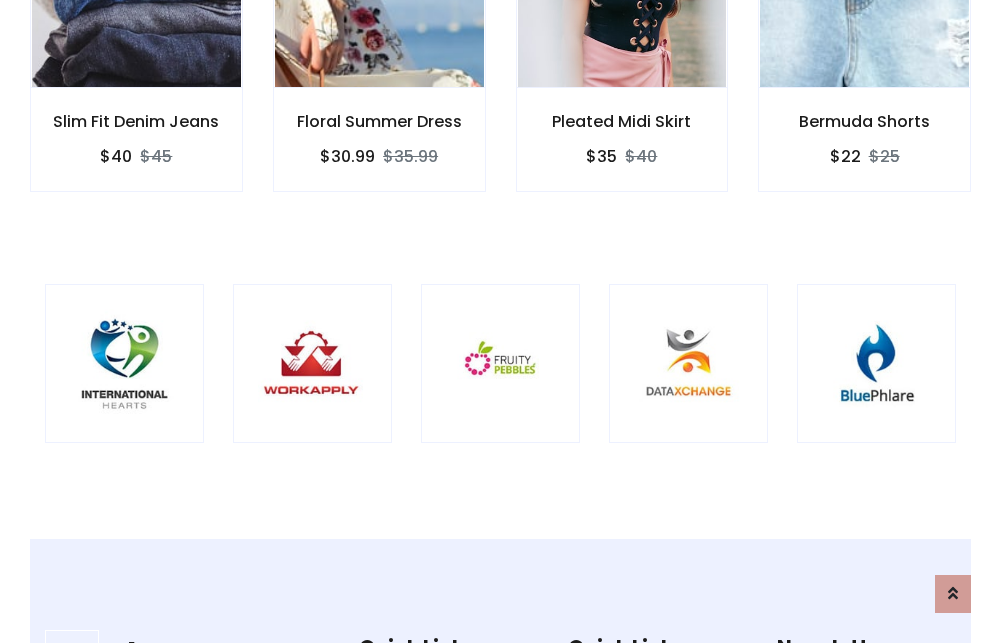 scroll, scrollTop: 0, scrollLeft: 0, axis: both 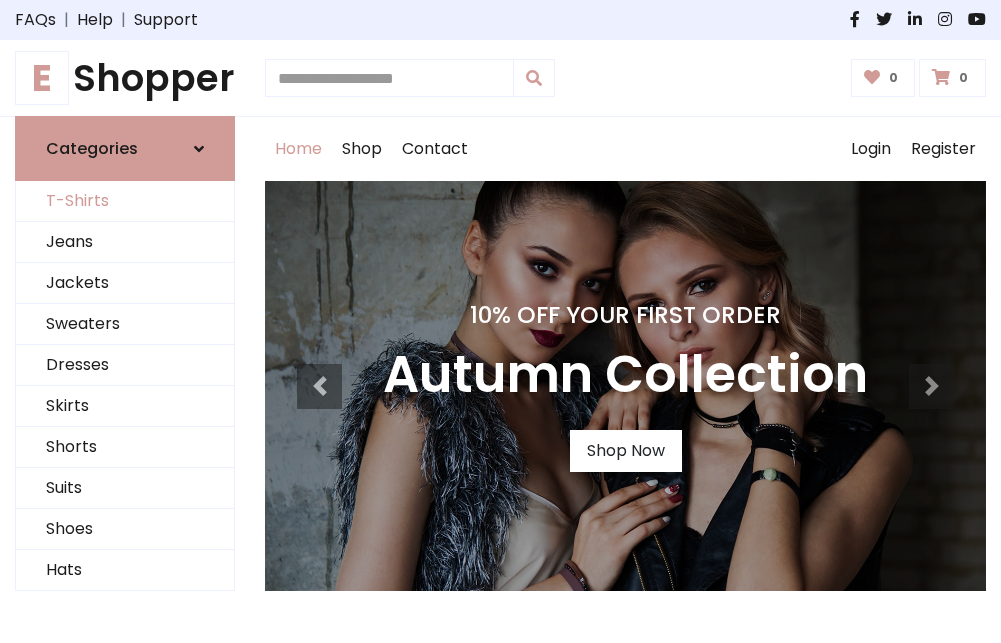 click on "T-Shirts" at bounding box center [125, 201] 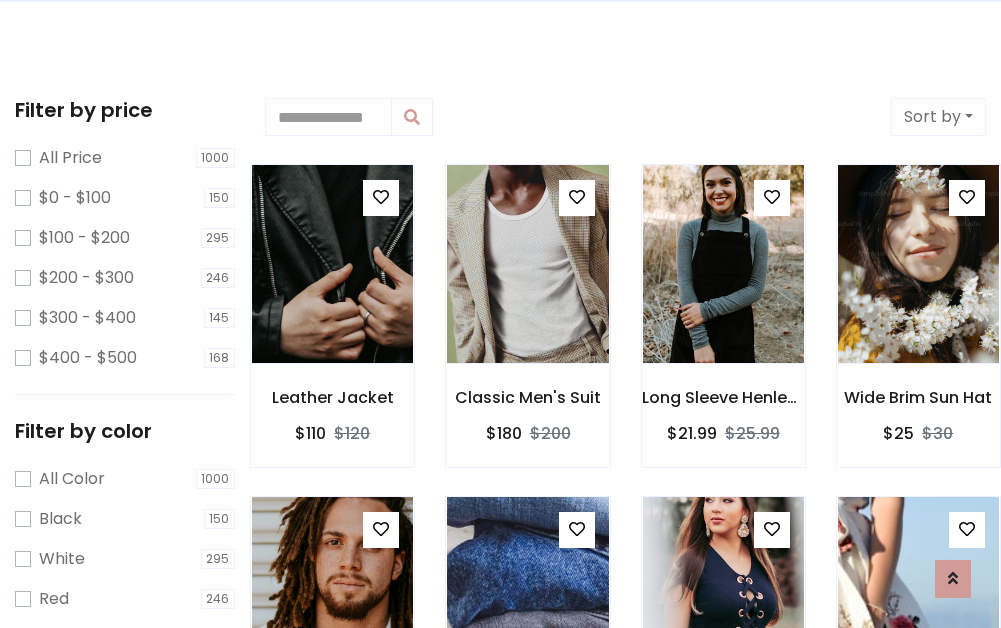 scroll, scrollTop: 0, scrollLeft: 0, axis: both 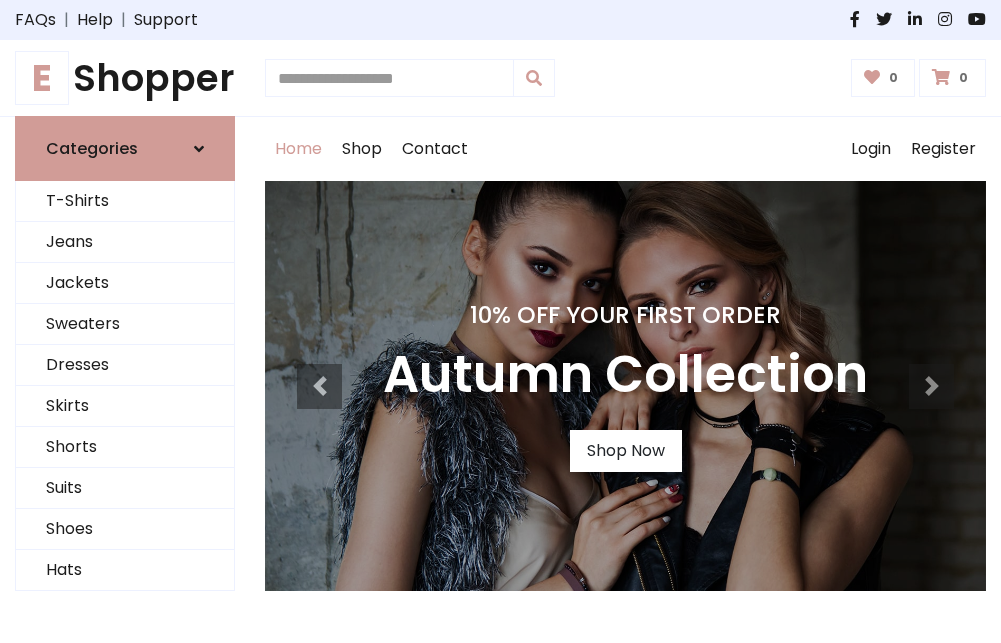 click on "E Shopper" at bounding box center (125, 78) 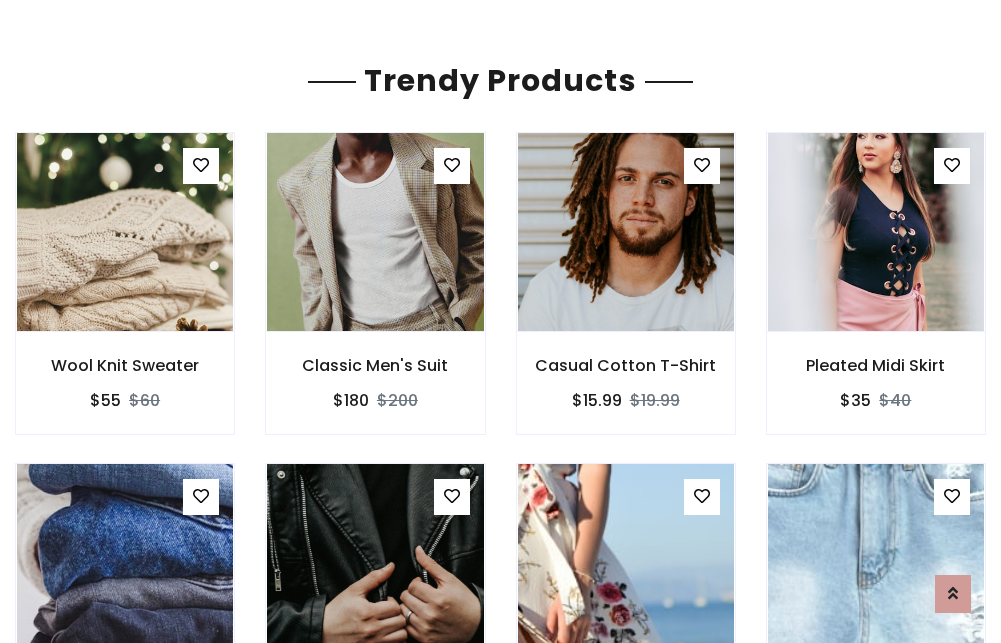scroll, scrollTop: 118, scrollLeft: 0, axis: vertical 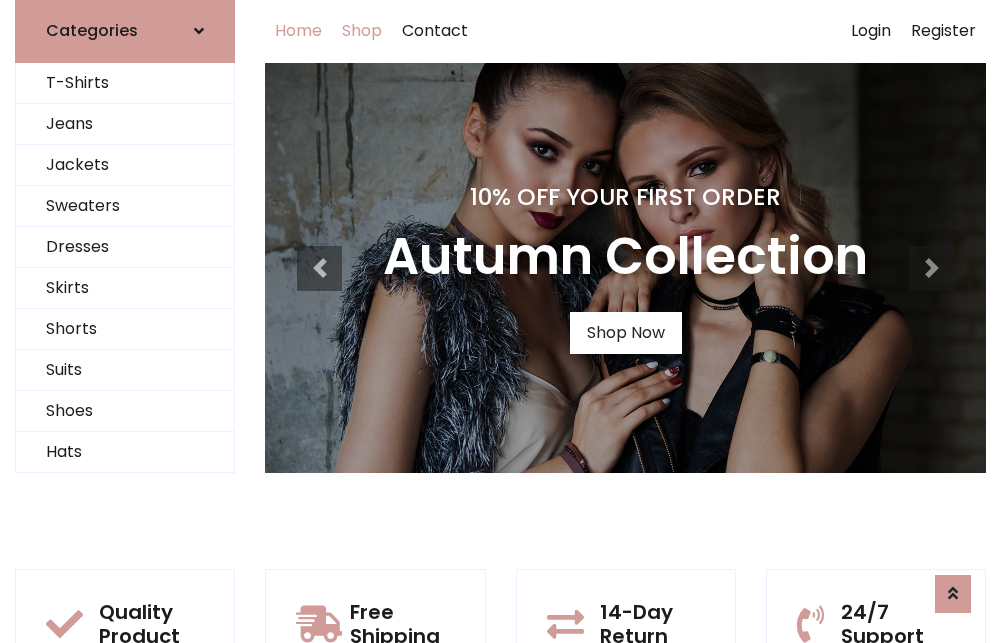 click on "Shop" at bounding box center [362, 31] 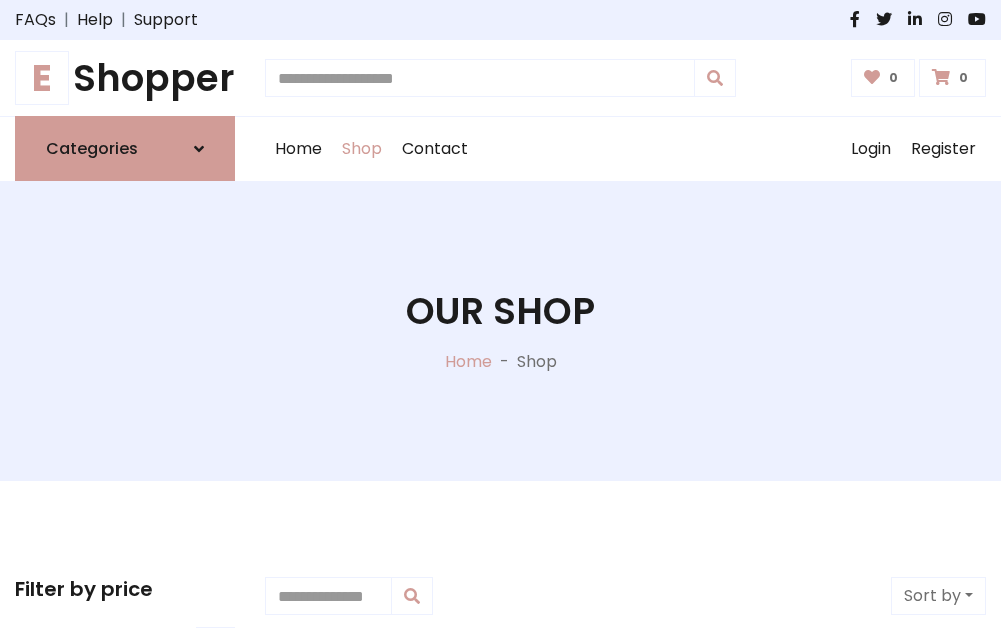 scroll, scrollTop: 0, scrollLeft: 0, axis: both 